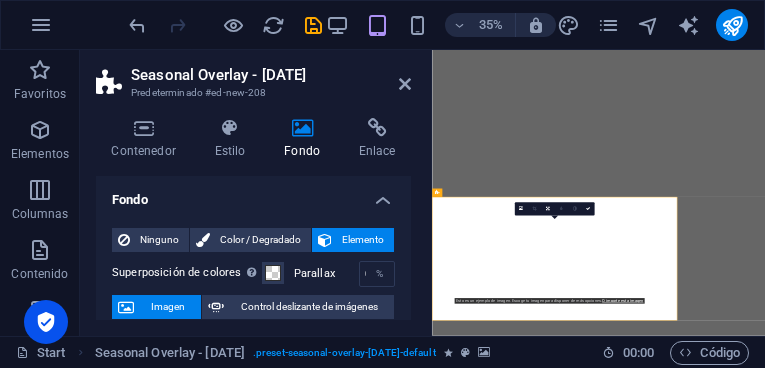 scroll, scrollTop: 0, scrollLeft: 0, axis: both 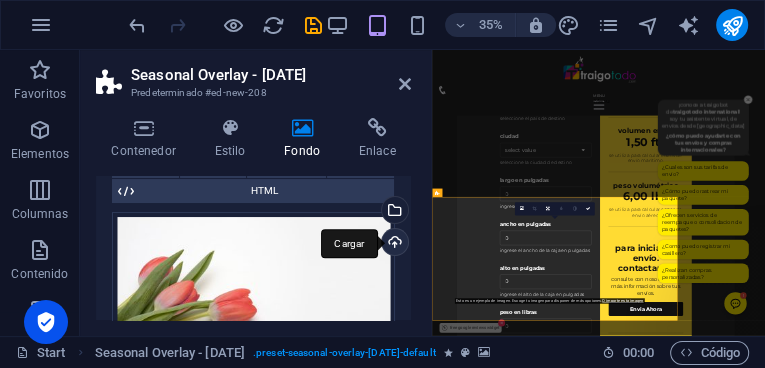 click on "Cargar" at bounding box center [393, 244] 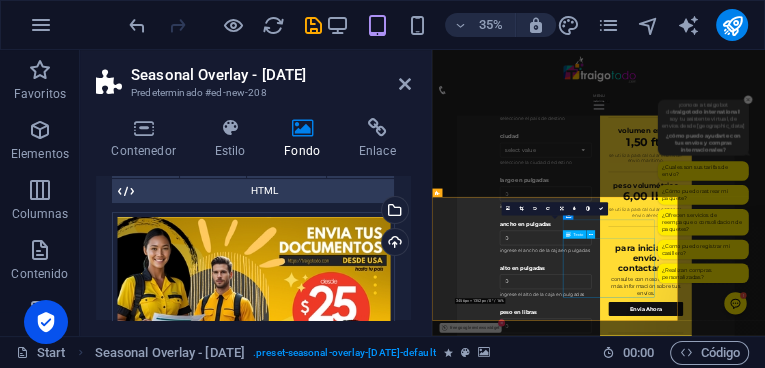click on "We would like to thank our customers for the successful cooperation in the first months of the year. We wish you relaxing holidays!" at bounding box center [628, 15140] 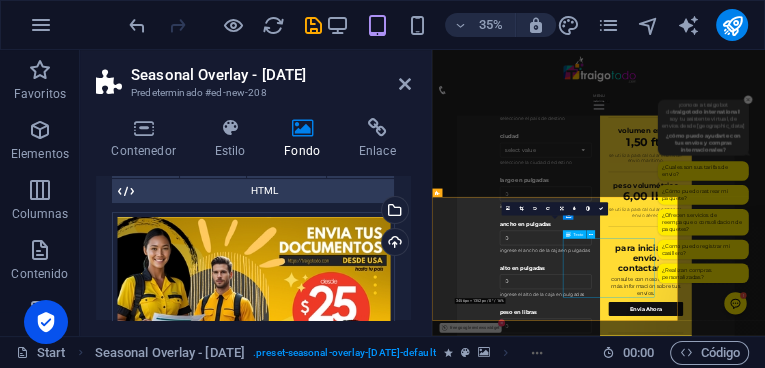 drag, startPoint x: 863, startPoint y: 616, endPoint x: 1862, endPoint y: 629, distance: 999.0846 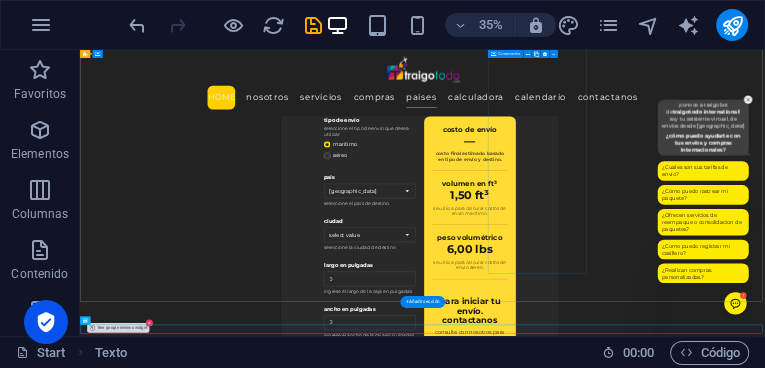 scroll, scrollTop: 27224, scrollLeft: 0, axis: vertical 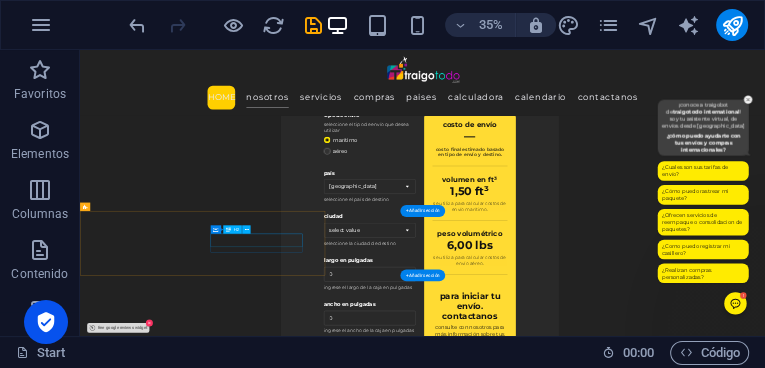 click on "Happy Easter" at bounding box center [276, 15602] 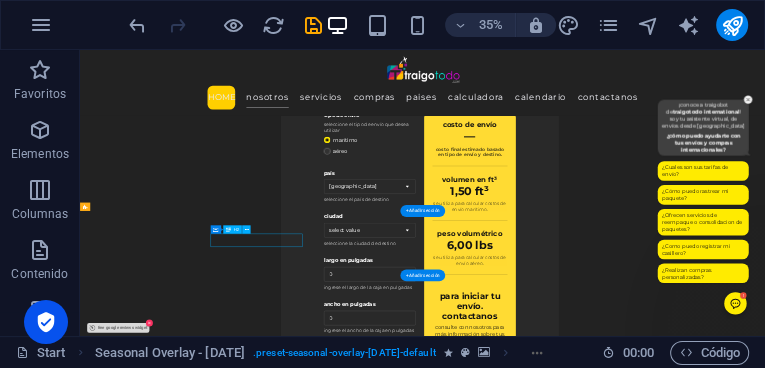 click on "Happy Easter" at bounding box center (276, 15602) 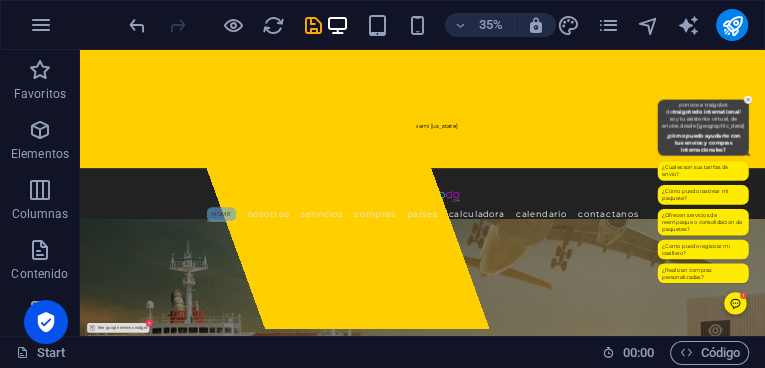 scroll, scrollTop: 0, scrollLeft: 0, axis: both 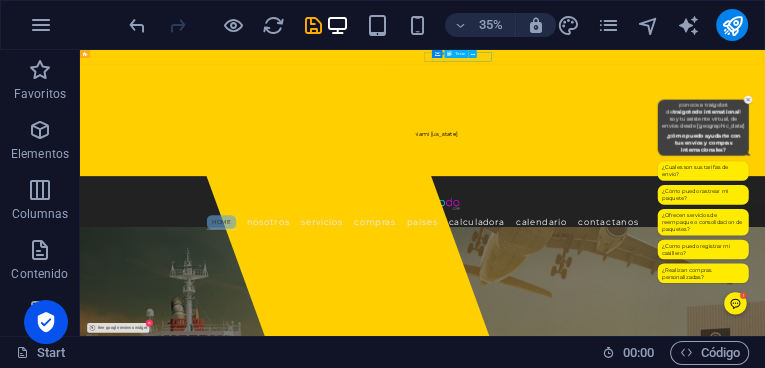 click on "Contenedor   Texto" at bounding box center [456, 54] 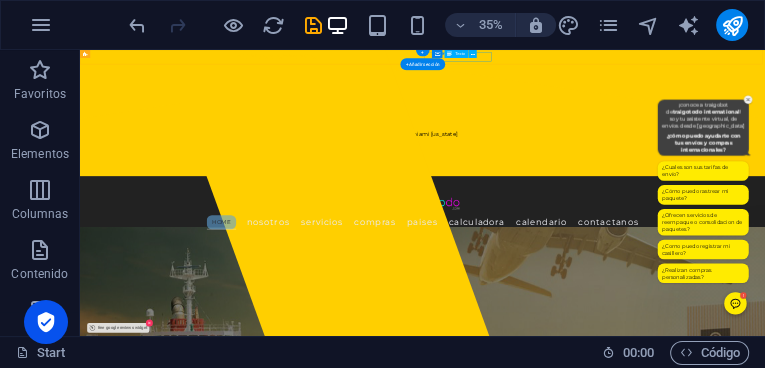 click on "[EMAIL_ADDRESS][DOMAIN_NAME]" at bounding box center (1054, 327) 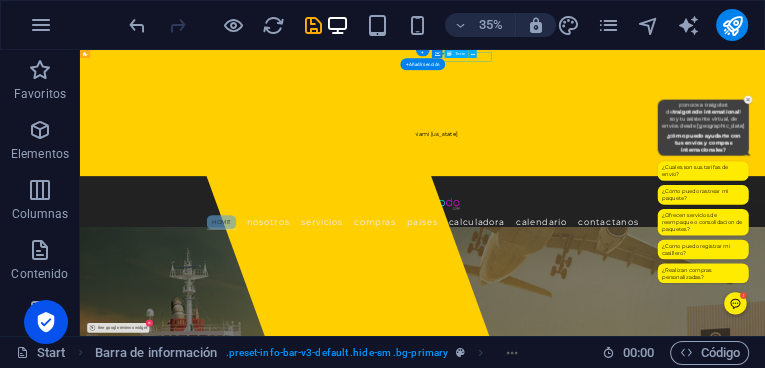 click on "[EMAIL_ADDRESS][DOMAIN_NAME]" at bounding box center [1054, 327] 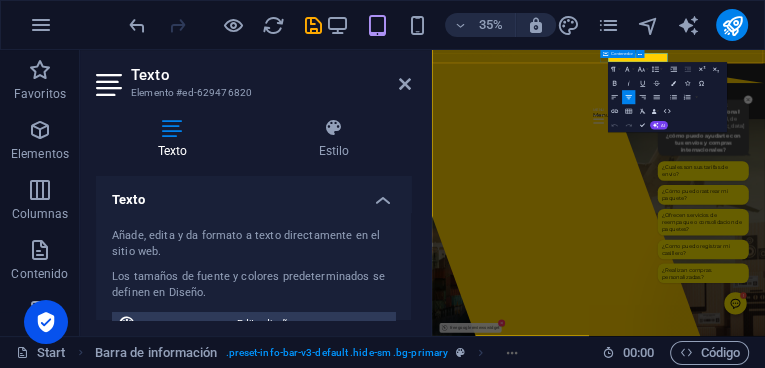 drag, startPoint x: 1095, startPoint y: 70, endPoint x: 1039, endPoint y: 105, distance: 66.037865 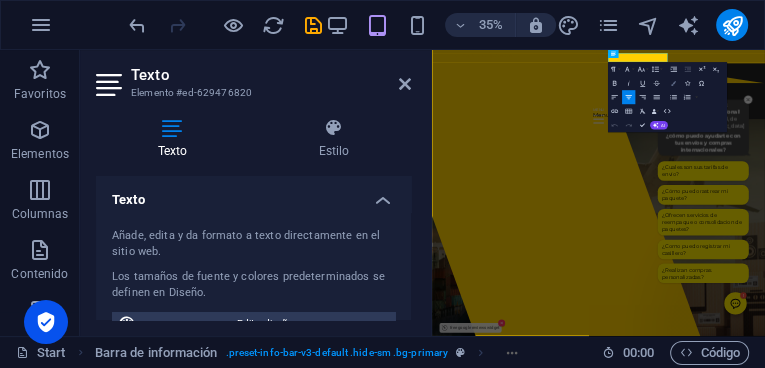 click at bounding box center [673, 83] 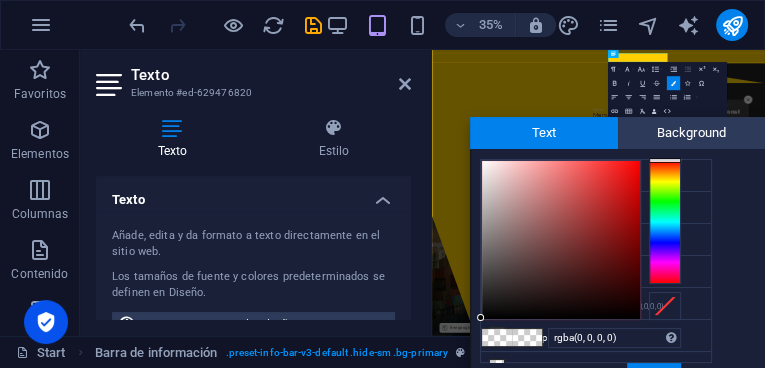 type on "#080808" 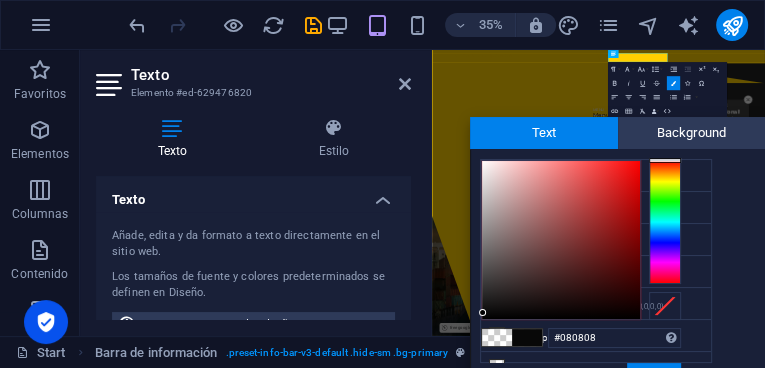click at bounding box center [561, 240] 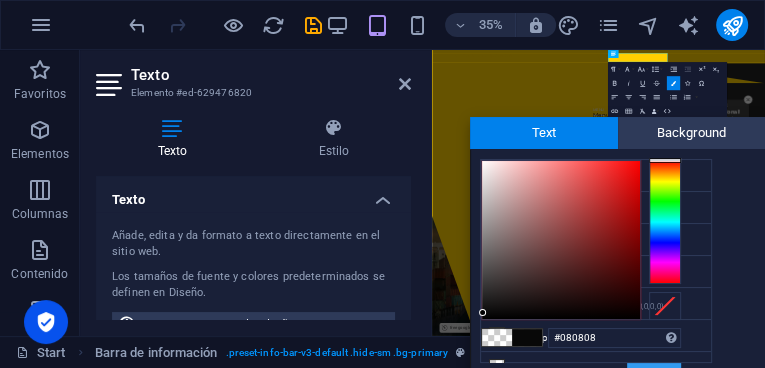 click on "Aplicar" at bounding box center (654, 375) 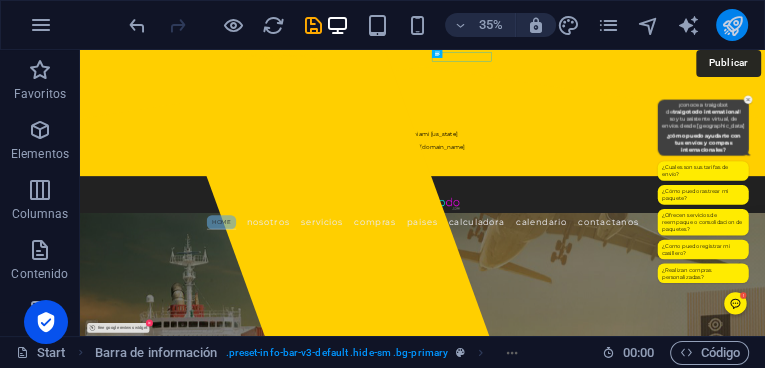 click at bounding box center (732, 25) 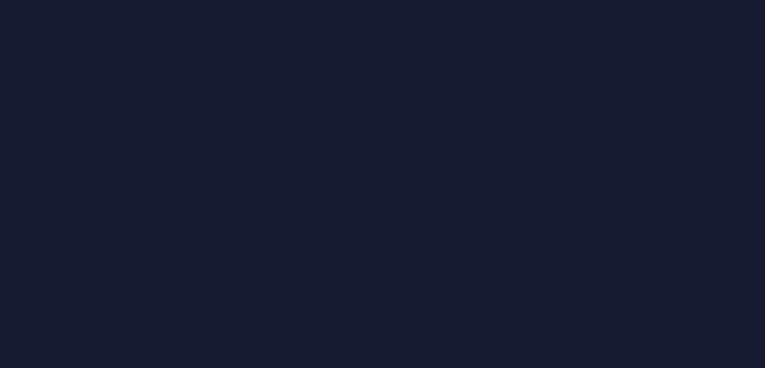 scroll, scrollTop: 0, scrollLeft: 0, axis: both 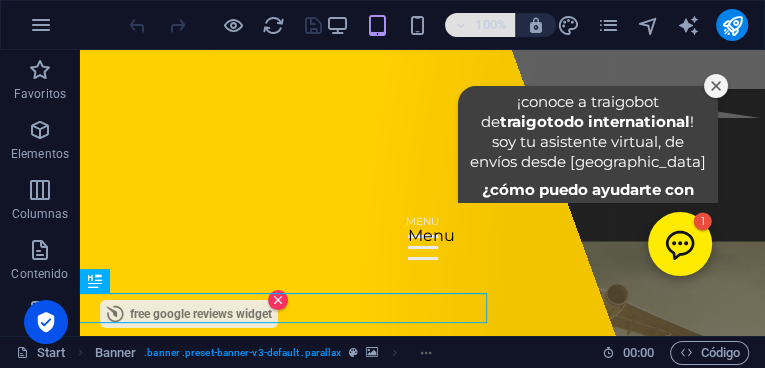 click at bounding box center [460, 25] 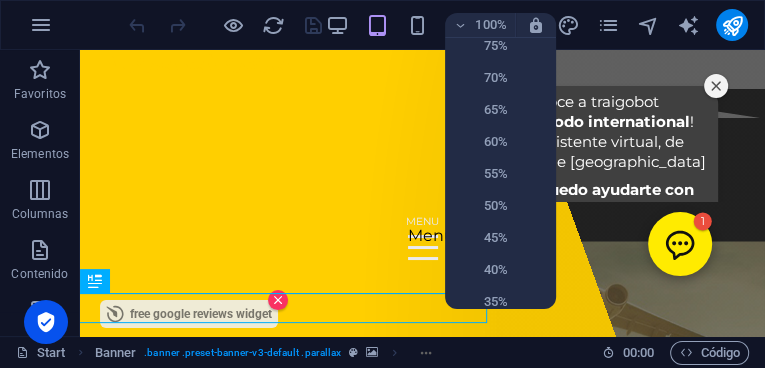 scroll, scrollTop: 171, scrollLeft: 0, axis: vertical 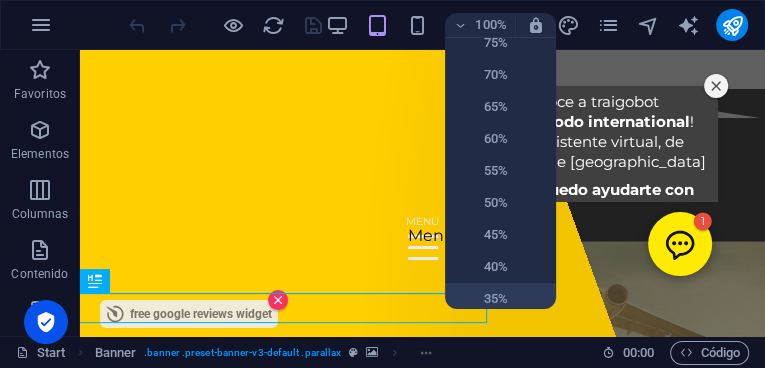 click on "35%" at bounding box center [482, 299] 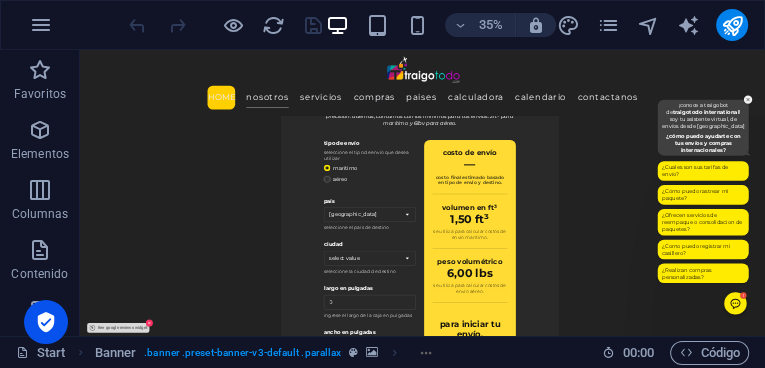 scroll, scrollTop: 6526, scrollLeft: 0, axis: vertical 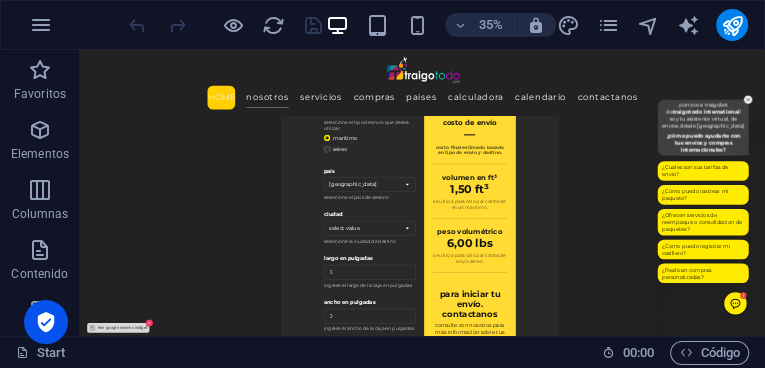 click at bounding box center [430, 15448] 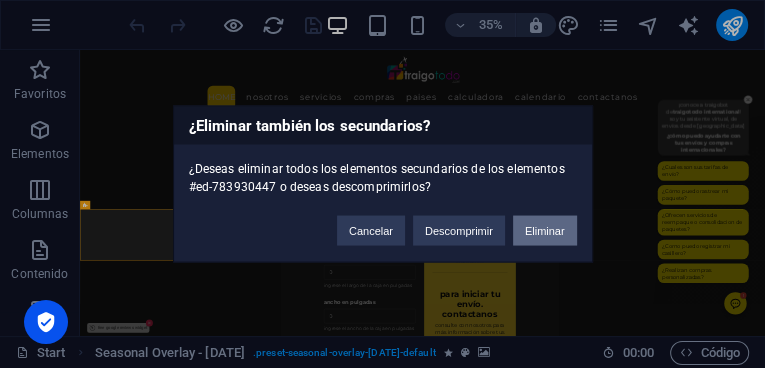 click on "Eliminar" at bounding box center [545, 231] 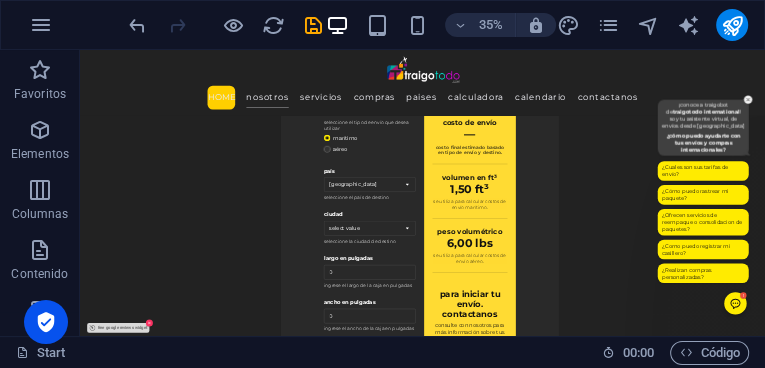 scroll, scrollTop: 0, scrollLeft: 0, axis: both 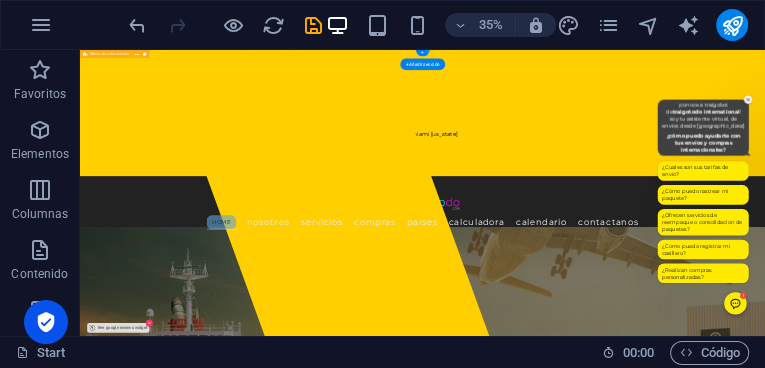 click on "[STREET_ADDRESS][US_STATE] [EMAIL_ADDRESS][DOMAIN_NAME]" at bounding box center [1058, 230] 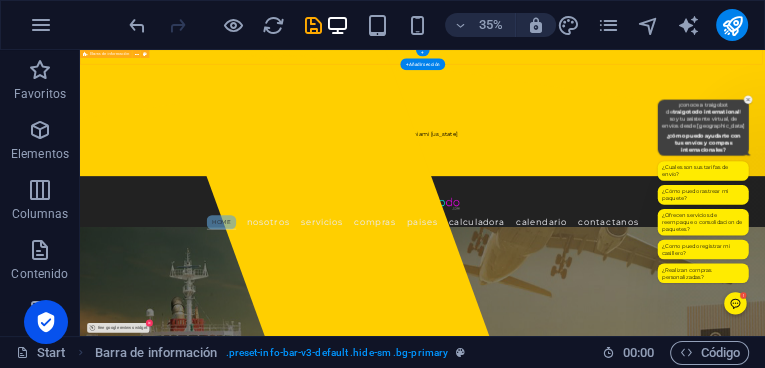 drag, startPoint x: 1258, startPoint y: 71, endPoint x: 576, endPoint y: 106, distance: 682.8975 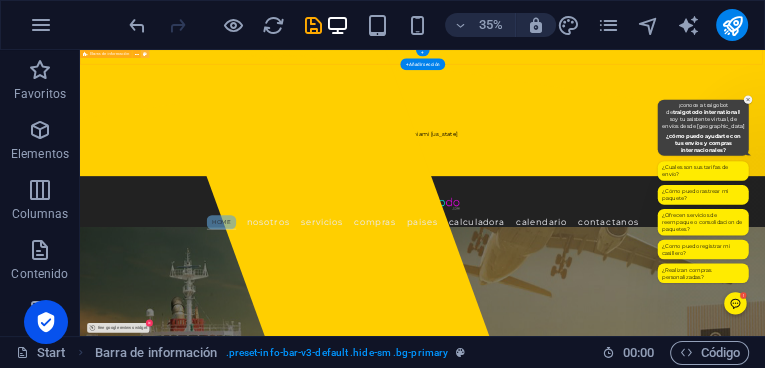 select on "px" 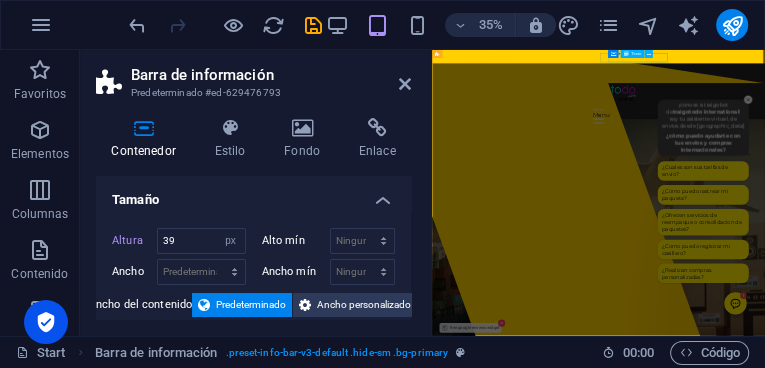 click on "[EMAIL_ADDRESS][DOMAIN_NAME]" at bounding box center (902, 228) 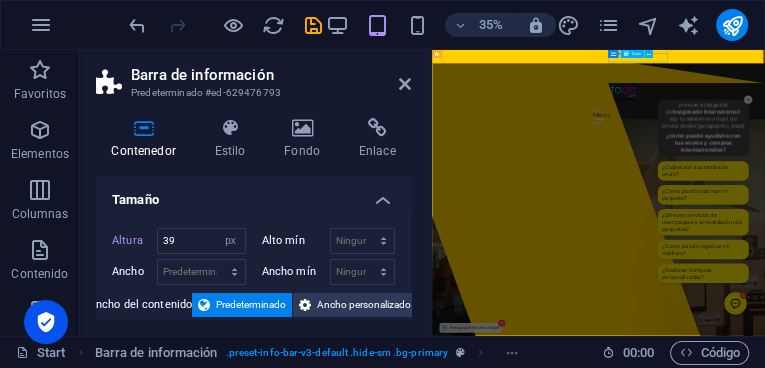 click on "[EMAIL_ADDRESS][DOMAIN_NAME]" at bounding box center [902, 228] 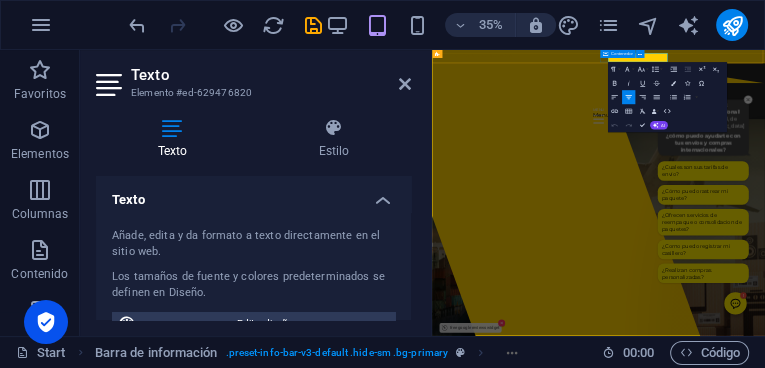 drag, startPoint x: 1099, startPoint y: 67, endPoint x: 1038, endPoint y: 106, distance: 72.40166 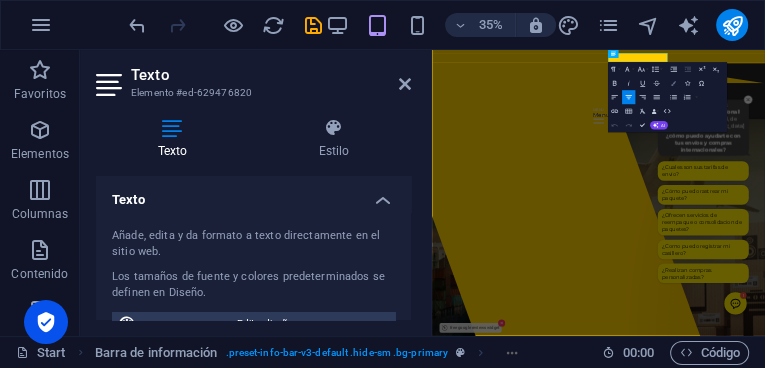 click on "Colors" at bounding box center (673, 84) 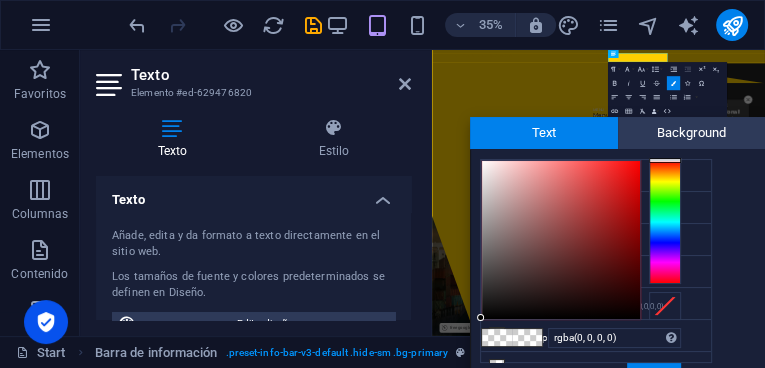 type on "#060606" 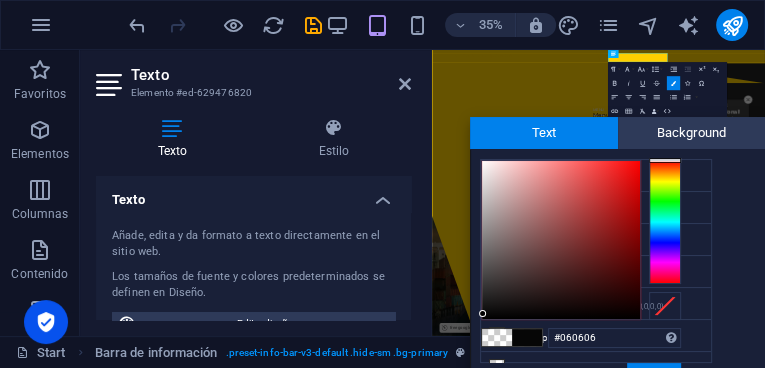click at bounding box center [561, 240] 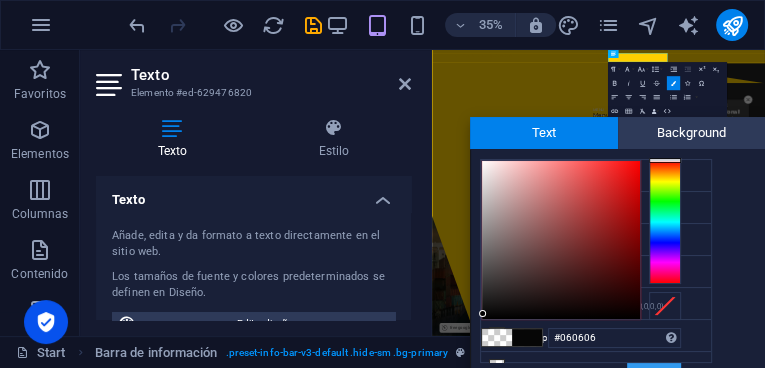 click on "Aplicar" at bounding box center [654, 375] 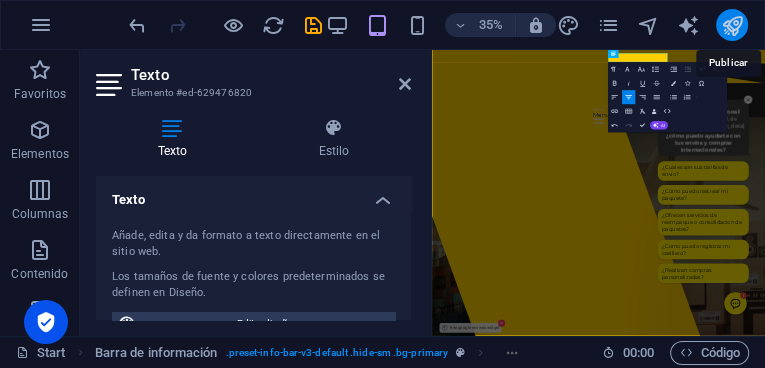 click at bounding box center [732, 25] 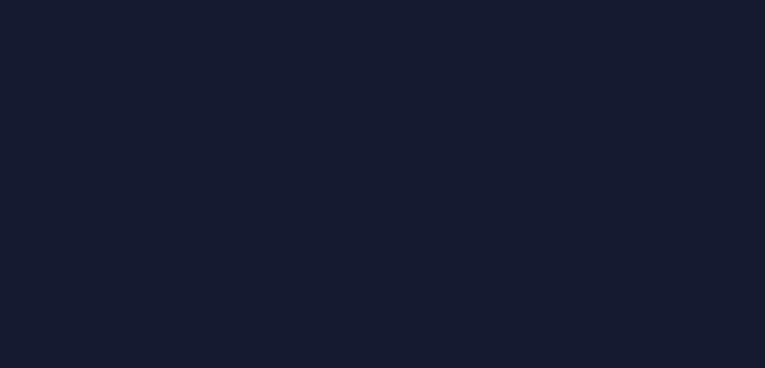 scroll, scrollTop: 0, scrollLeft: 0, axis: both 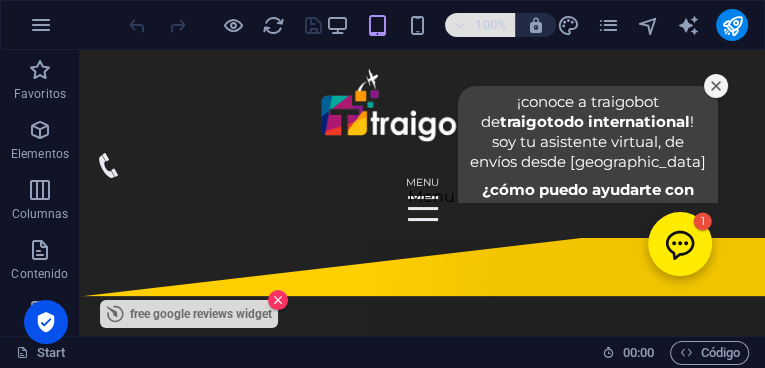 click on "100%" at bounding box center (480, 25) 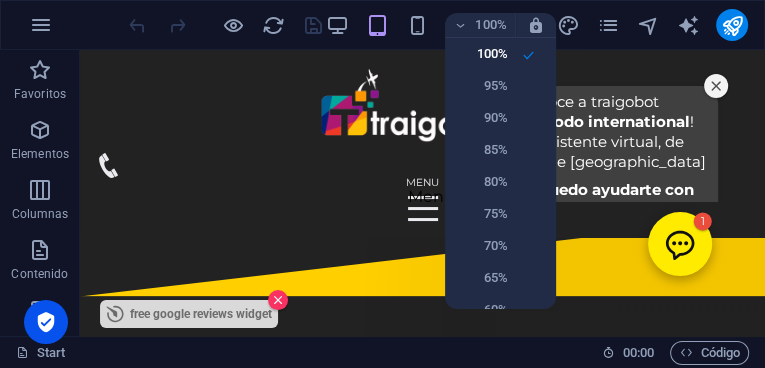drag, startPoint x: 552, startPoint y: 173, endPoint x: 556, endPoint y: 192, distance: 19.416489 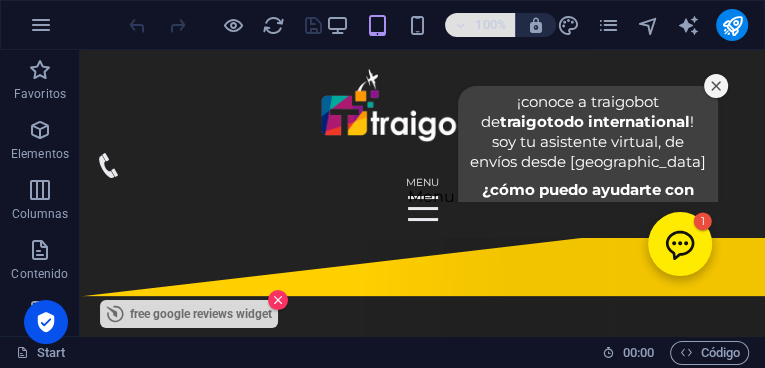 click on "100%" at bounding box center (480, 25) 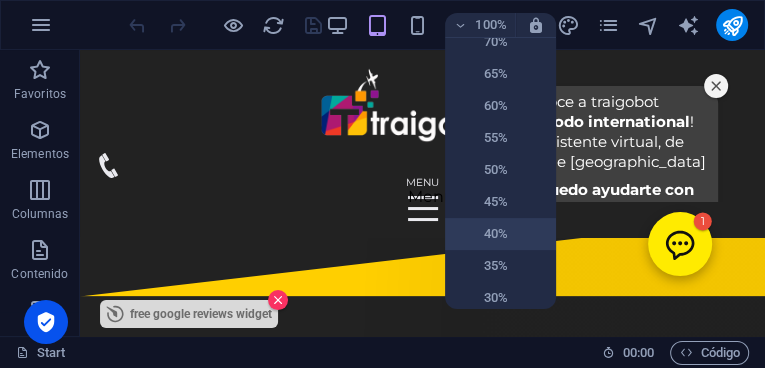 scroll, scrollTop: 206, scrollLeft: 0, axis: vertical 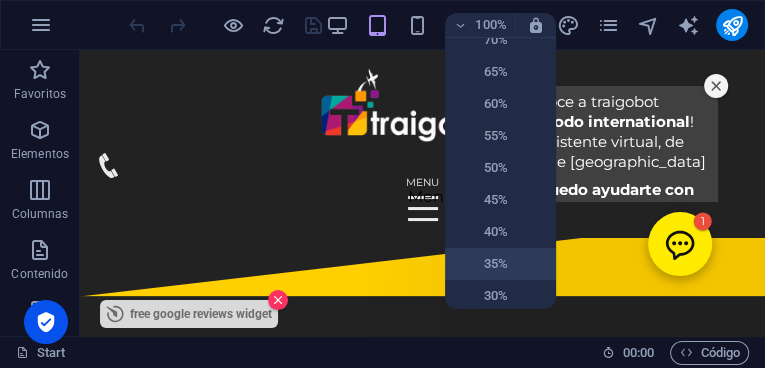 click on "35%" at bounding box center [500, 264] 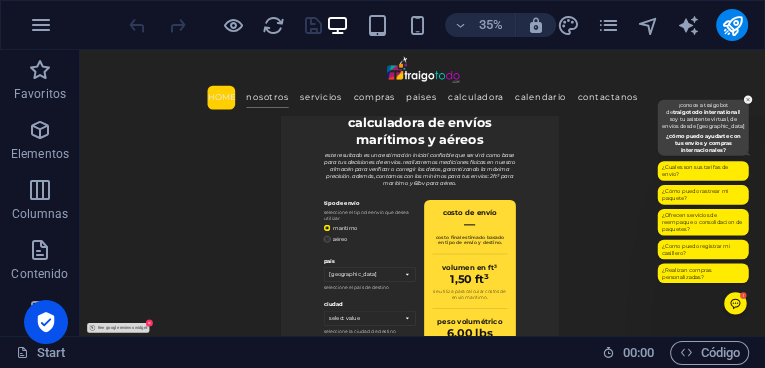 scroll, scrollTop: 6229, scrollLeft: 0, axis: vertical 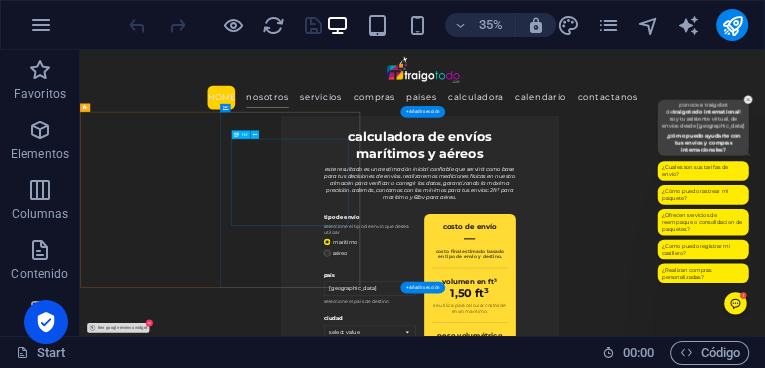 click on "Es tiempo de registrar tu  casillero gratis" at bounding box center (480, 15128) 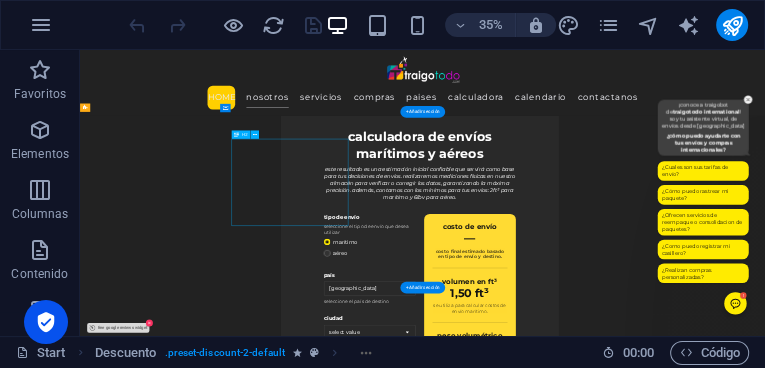 click on "Es tiempo de registrar tu  casillero gratis" at bounding box center (480, 15128) 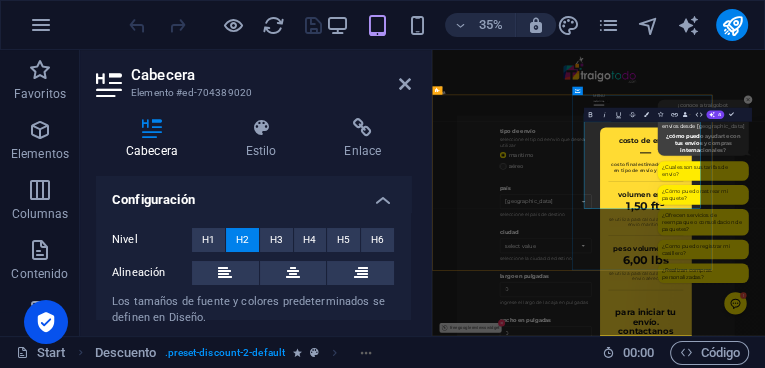 click on "Es tiempo de registrar tu  casillero gratis" at bounding box center [832, 14420] 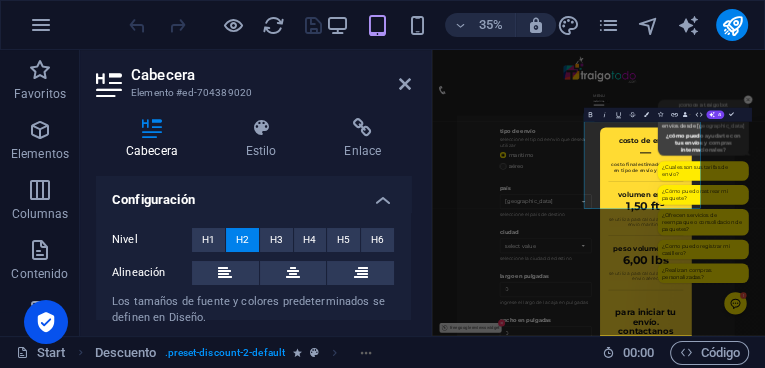 drag, startPoint x: 898, startPoint y: 352, endPoint x: 1095, endPoint y: 355, distance: 197.02284 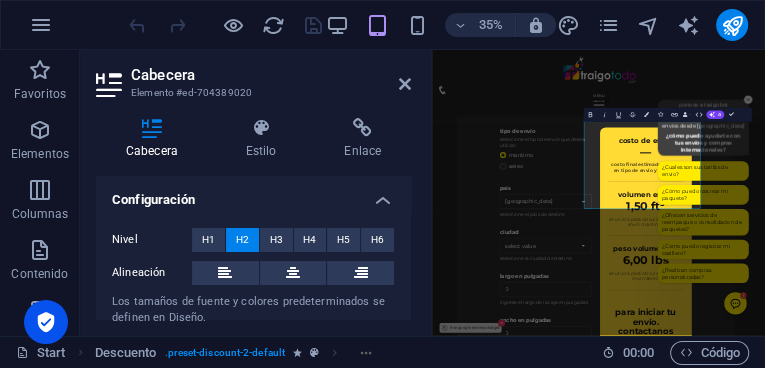 click on "7547 NW 52nd ,  Miami Florida   33166 info@traigotodo.com Menu Home Nosotros Servicios Compras  Paises Calculadora Calendario Contactanos
Panel only seen by widget owner
Edit widget
Views
100% Share 🔥" at bounding box center [907, 26137] 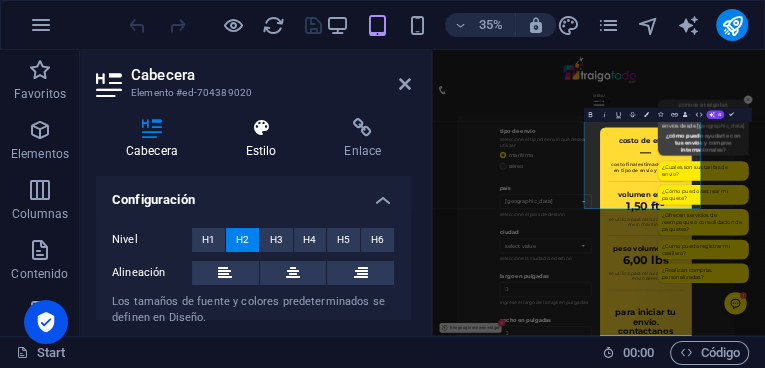 click on "Estilo" at bounding box center (265, 139) 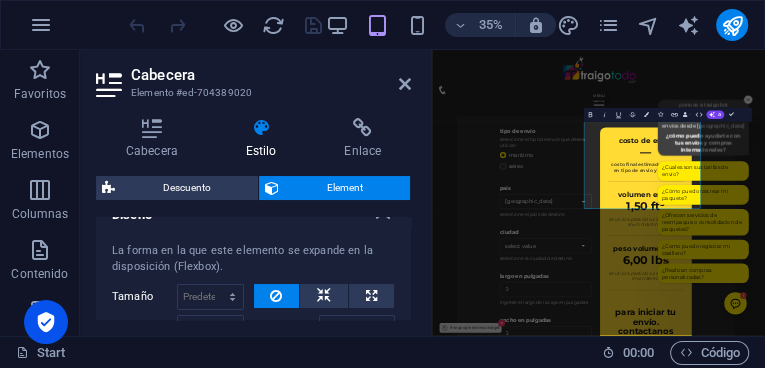 scroll, scrollTop: 0, scrollLeft: 0, axis: both 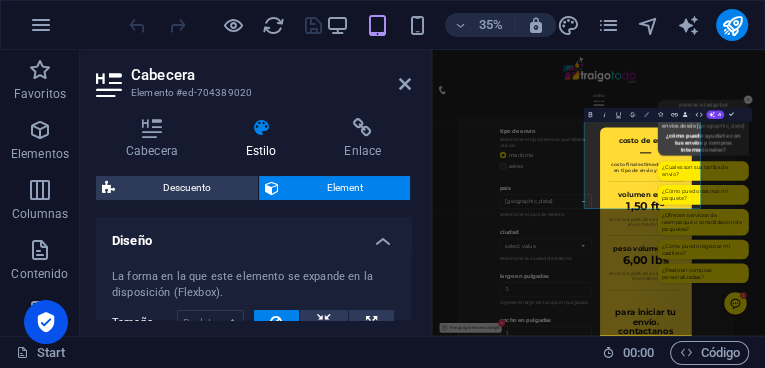 click at bounding box center (646, 115) 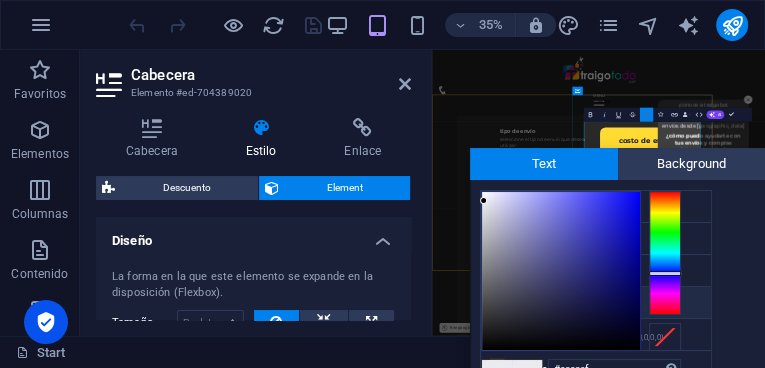 scroll, scrollTop: 10, scrollLeft: 0, axis: vertical 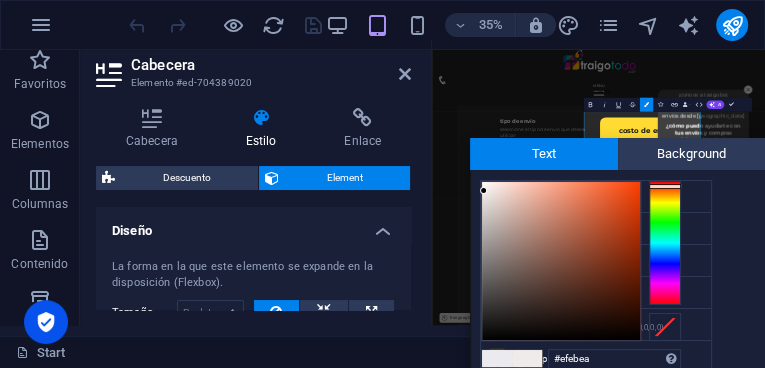 click at bounding box center (665, 243) 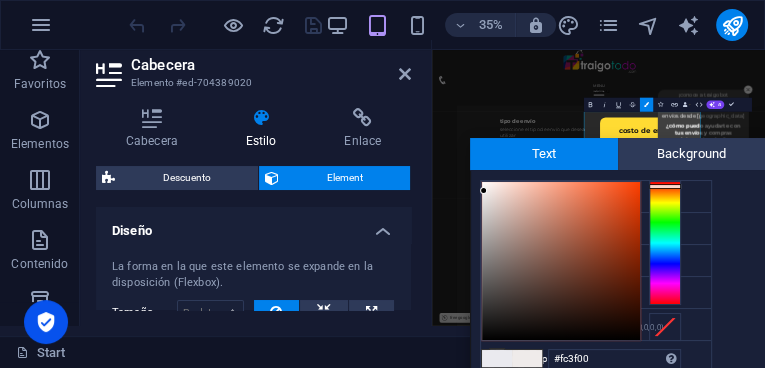 click at bounding box center [561, 261] 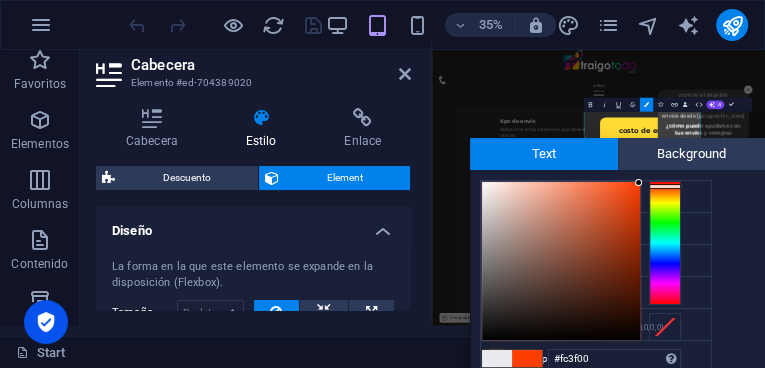 scroll, scrollTop: 60, scrollLeft: 0, axis: vertical 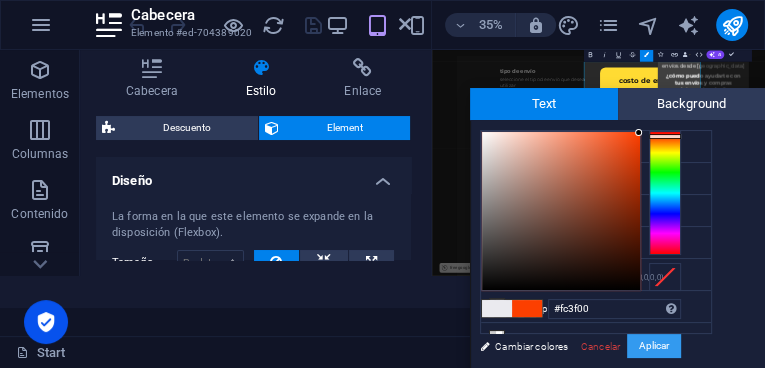 click on "Aplicar" at bounding box center [654, 346] 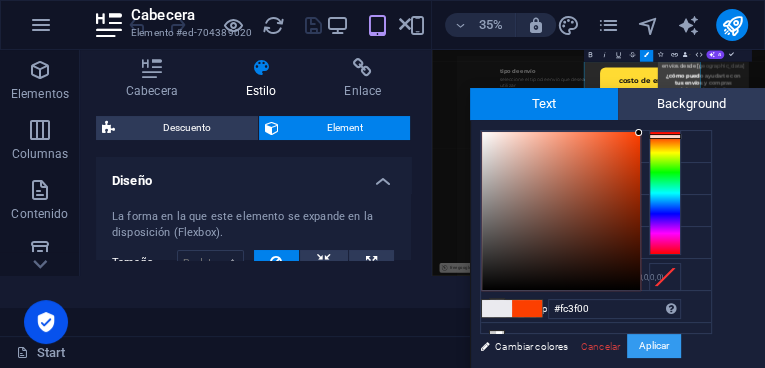 scroll, scrollTop: 0, scrollLeft: 0, axis: both 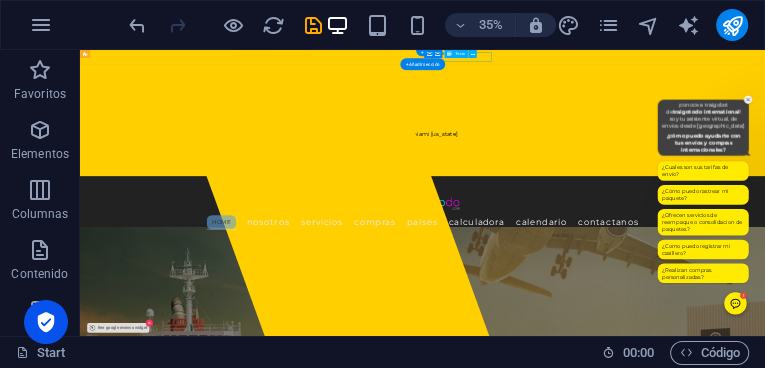 click on "[EMAIL_ADDRESS][DOMAIN_NAME]" at bounding box center (1054, 327) 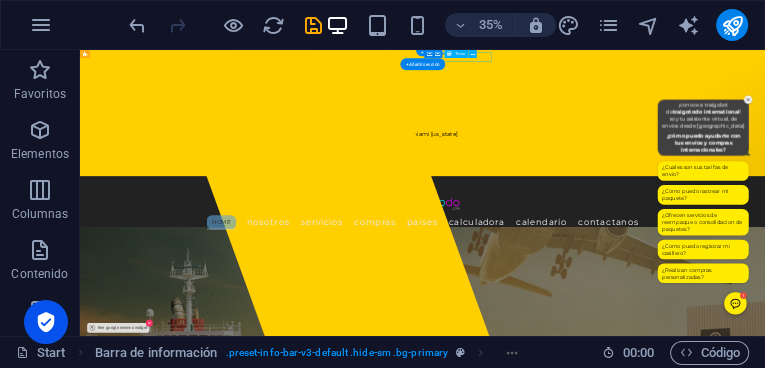 click on "[EMAIL_ADDRESS][DOMAIN_NAME]" at bounding box center (1054, 327) 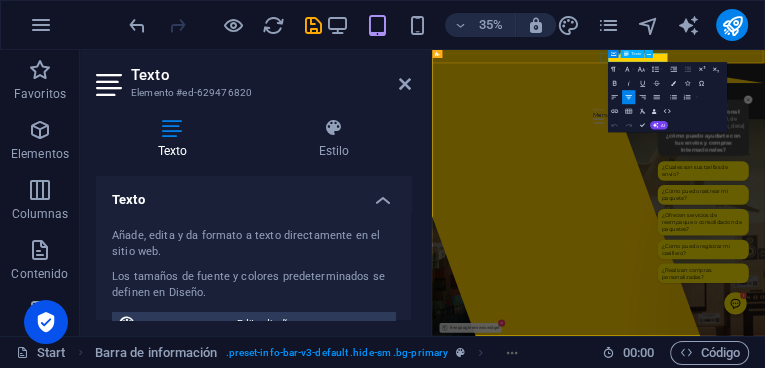 click on "[EMAIL_ADDRESS][DOMAIN_NAME]" at bounding box center [903, 227] 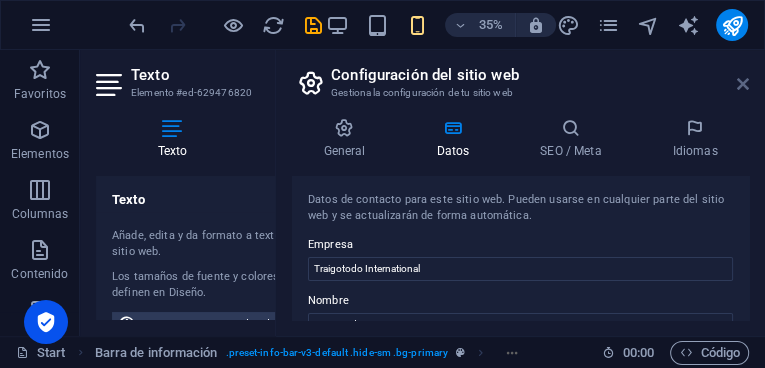 click at bounding box center (743, 84) 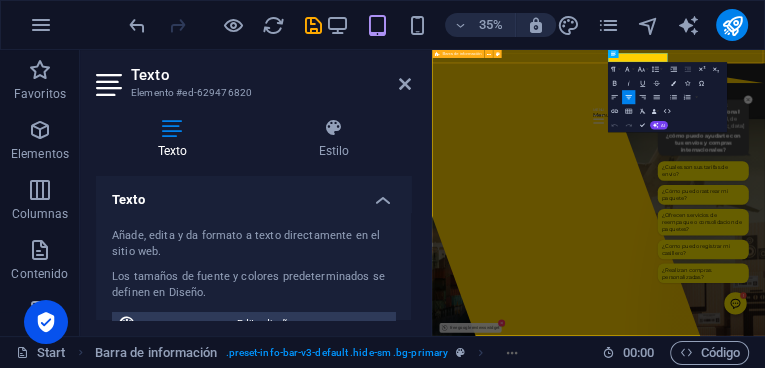 drag, startPoint x: 1100, startPoint y: 72, endPoint x: 898, endPoint y: 59, distance: 202.41788 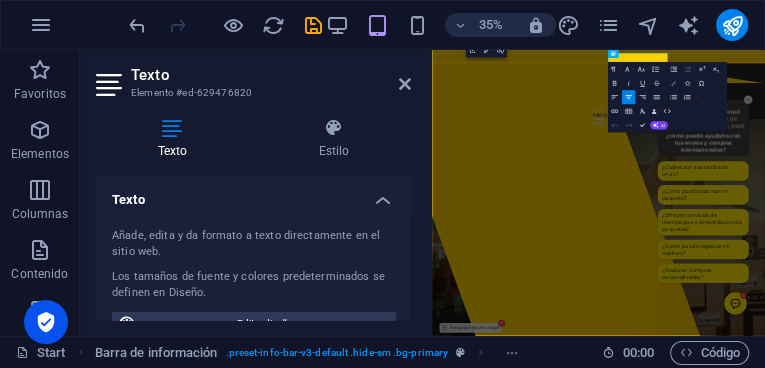 click at bounding box center [673, 83] 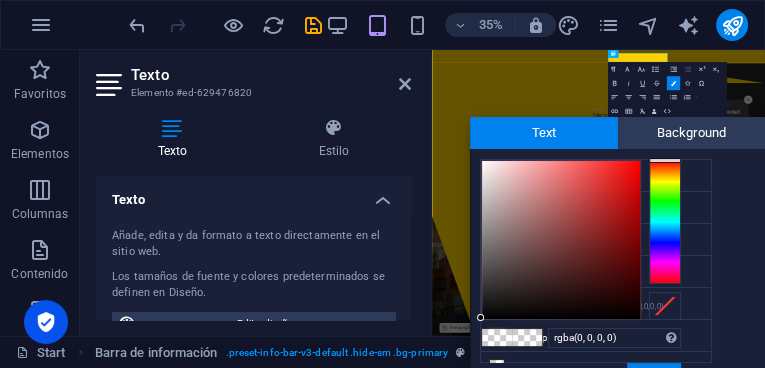 type on "#050505" 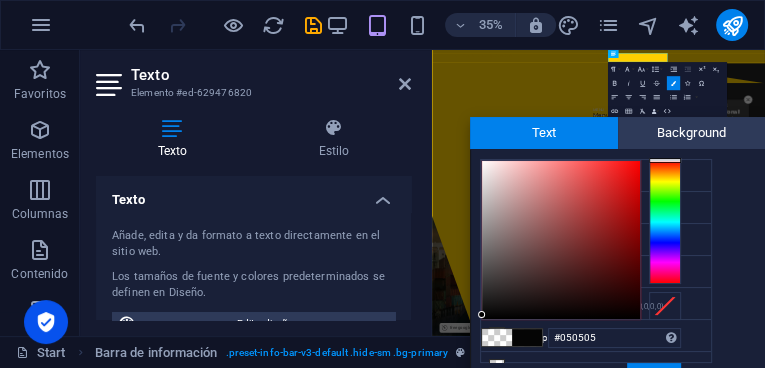 click at bounding box center [481, 314] 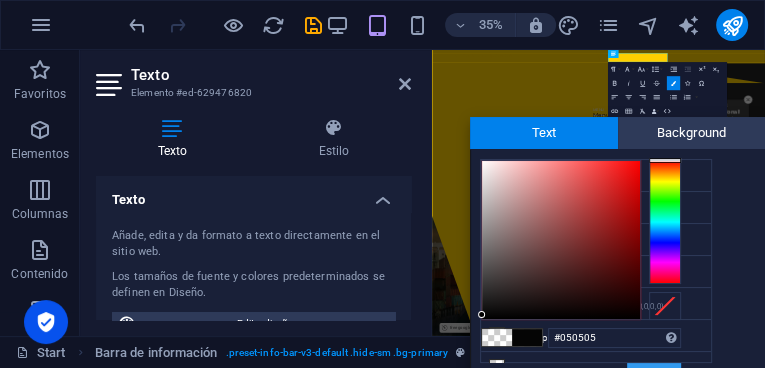 click on "Aplicar" at bounding box center (654, 375) 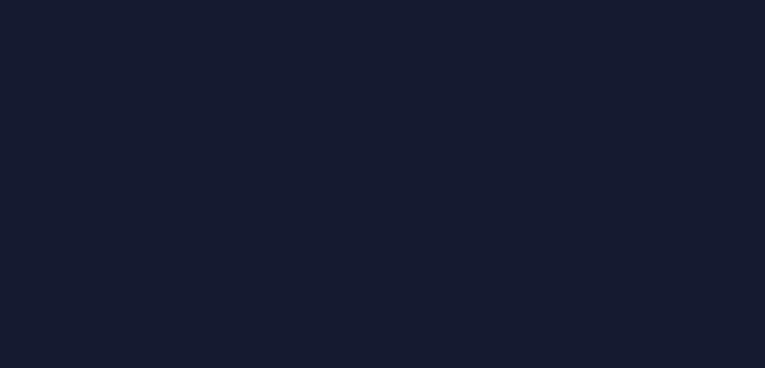 scroll, scrollTop: 0, scrollLeft: 0, axis: both 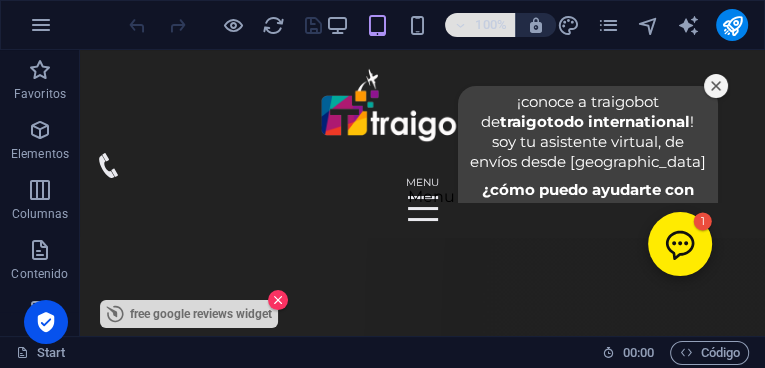 click at bounding box center [460, 25] 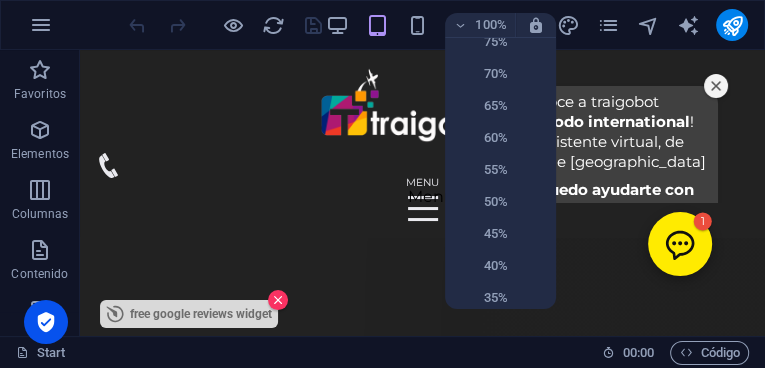 scroll, scrollTop: 183, scrollLeft: 0, axis: vertical 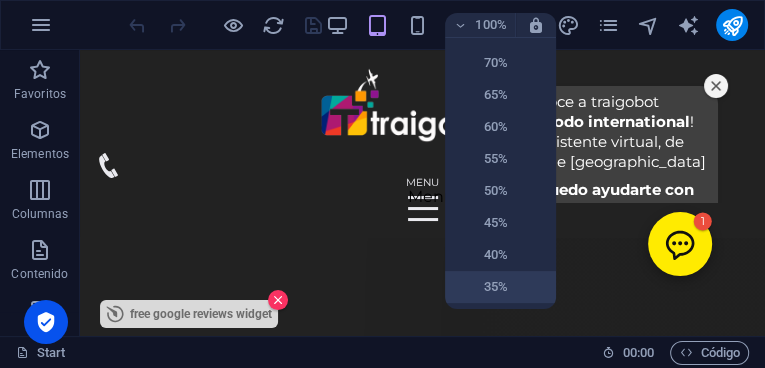 click on "35%" at bounding box center (500, 287) 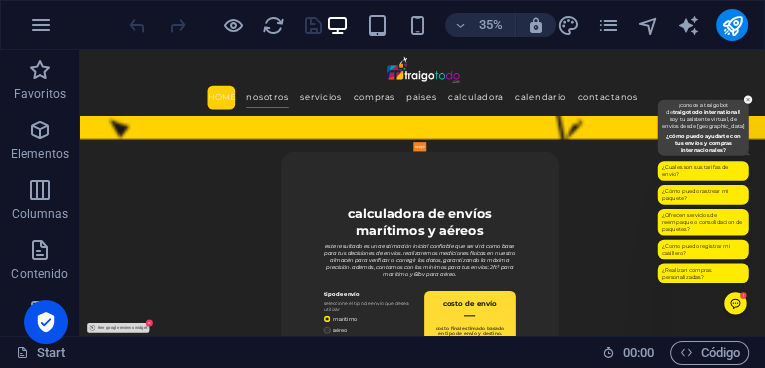 scroll, scrollTop: 6329, scrollLeft: 0, axis: vertical 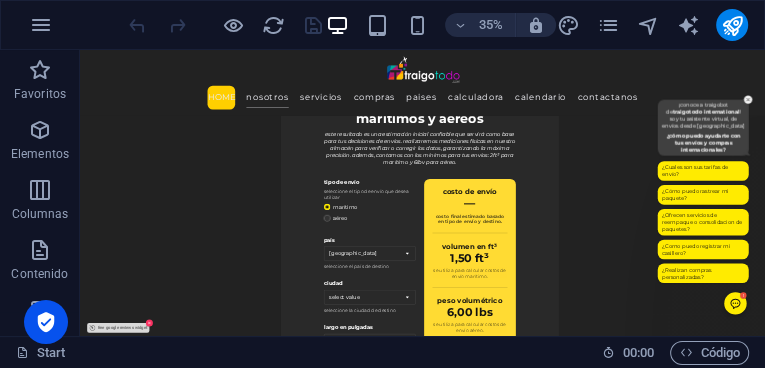 click on "[STREET_ADDRESS][US_STATE] [EMAIL_ADDRESS][DOMAIN_NAME] Menu Home Nosotros Servicios Compras  Paises Calculadora Calendario Contactanos
Panel only seen by widget owner
Edit widget
Views" at bounding box center (1058, 30195) 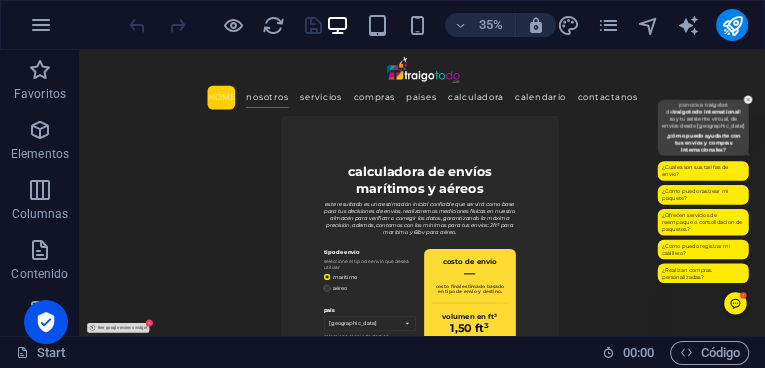 click on "[STREET_ADDRESS][US_STATE] [EMAIL_ADDRESS][DOMAIN_NAME] Menu Home Nosotros Servicios Compras  Paises Calculadora Calendario Contactanos
Panel only seen by widget owner
Edit widget
Views" at bounding box center (1058, 30396) 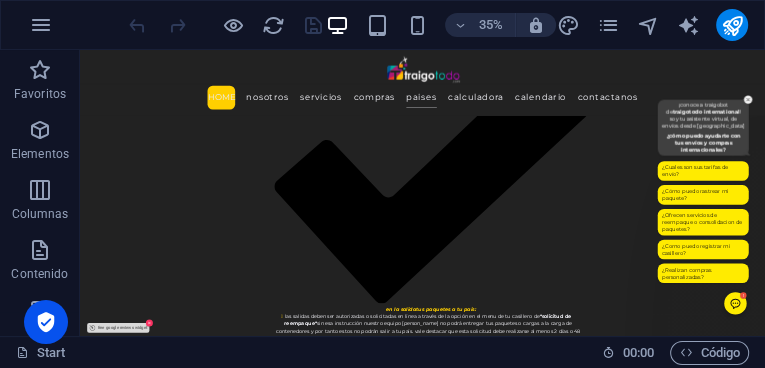 scroll, scrollTop: 11551, scrollLeft: 0, axis: vertical 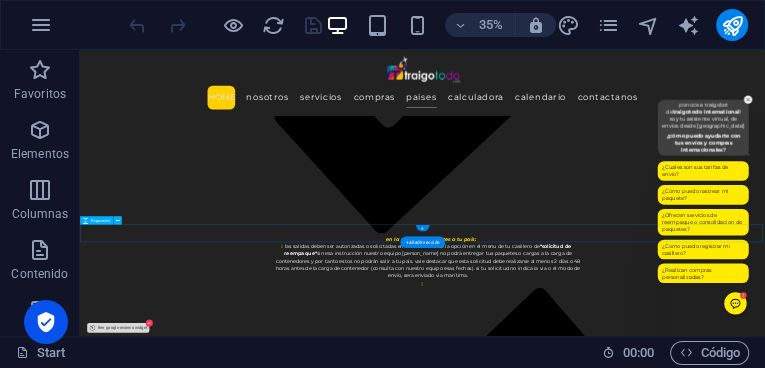click at bounding box center (1058, 24033) 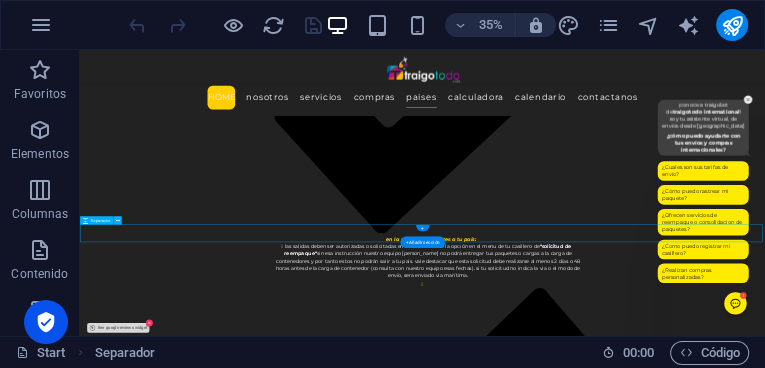 click at bounding box center (1058, 24033) 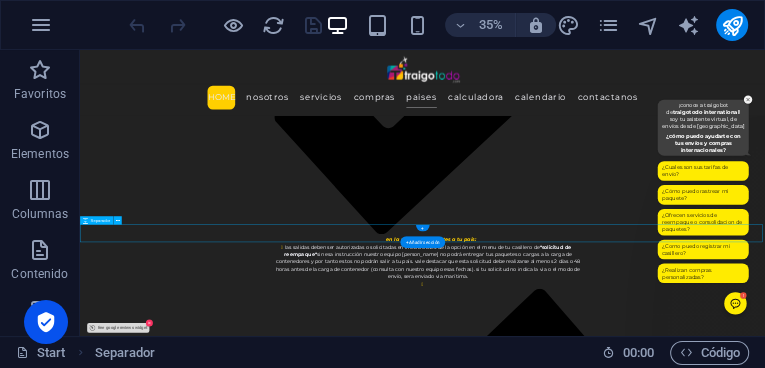 select on "px" 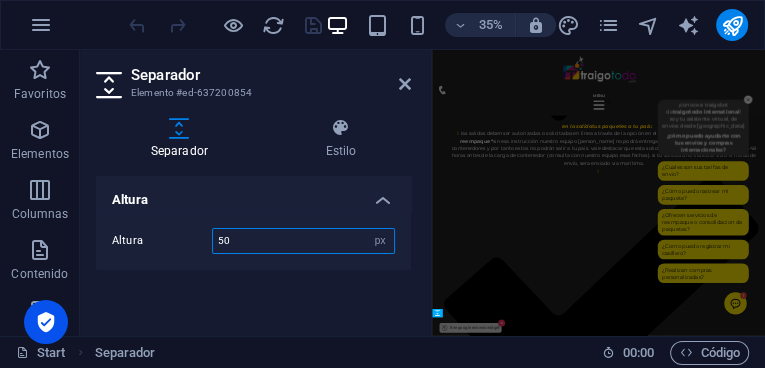 scroll, scrollTop: 9524, scrollLeft: 0, axis: vertical 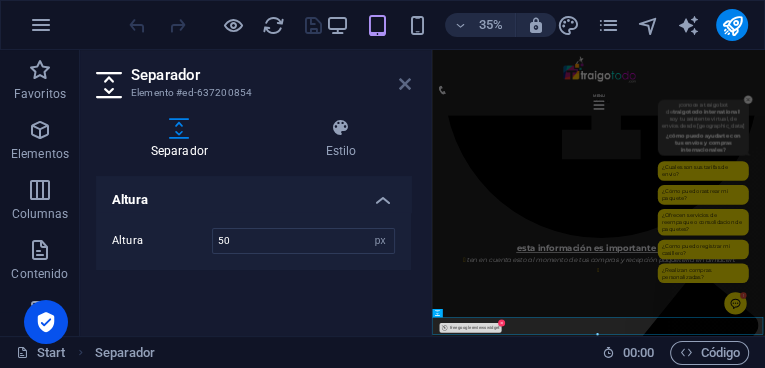 click at bounding box center [405, 84] 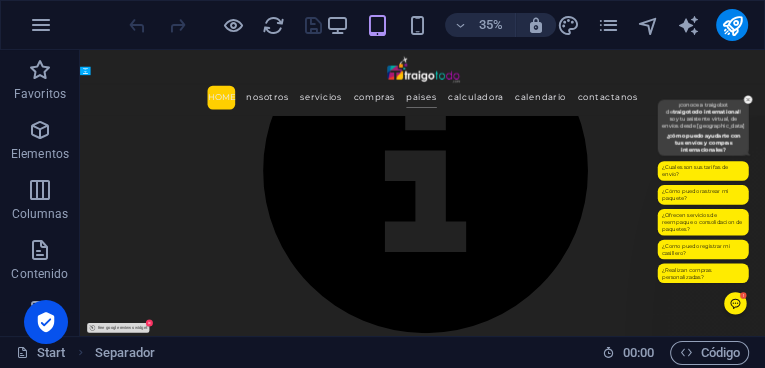 scroll, scrollTop: 11551, scrollLeft: 0, axis: vertical 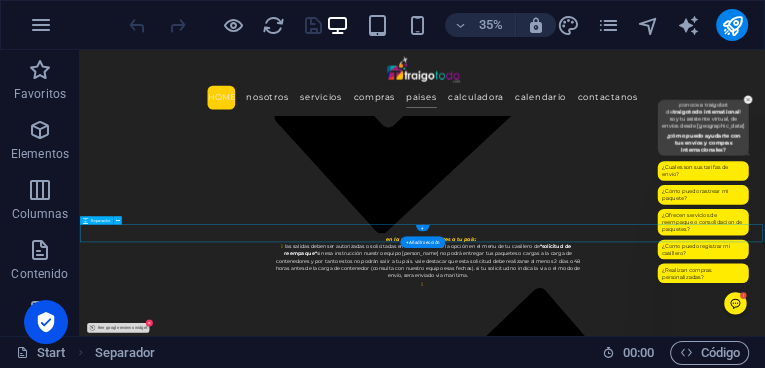 click at bounding box center (1058, 24033) 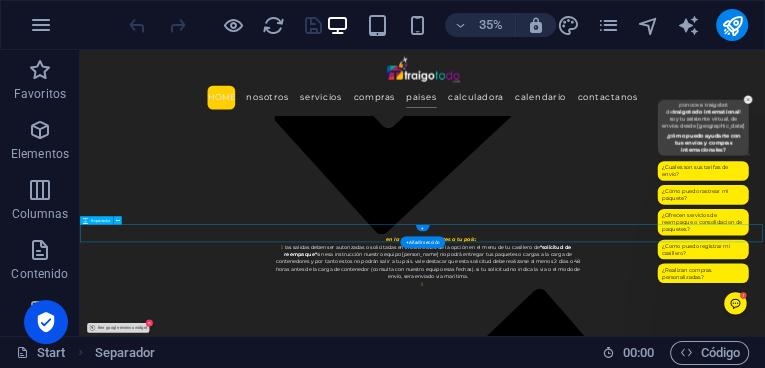 select on "px" 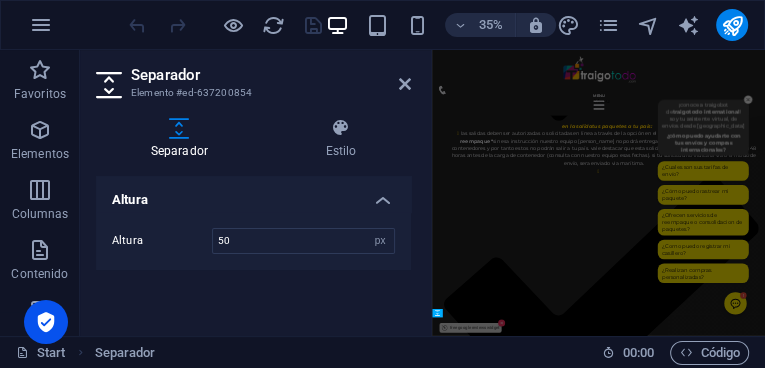 scroll, scrollTop: 9524, scrollLeft: 0, axis: vertical 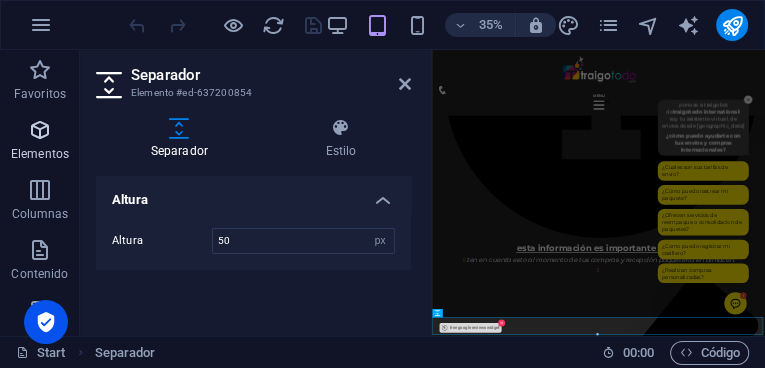 click at bounding box center (40, 130) 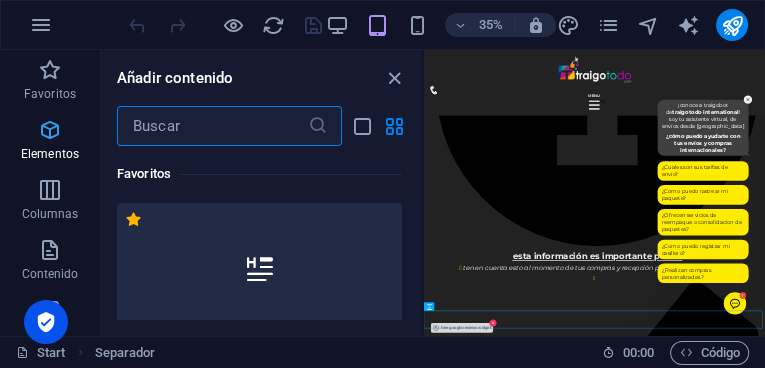 scroll, scrollTop: 9488, scrollLeft: 0, axis: vertical 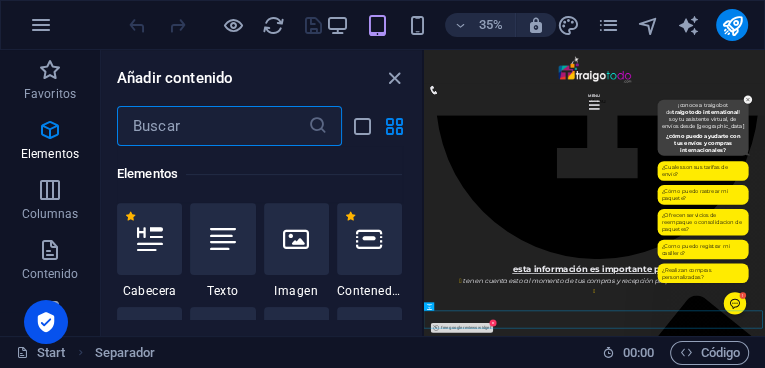 click at bounding box center [212, 126] 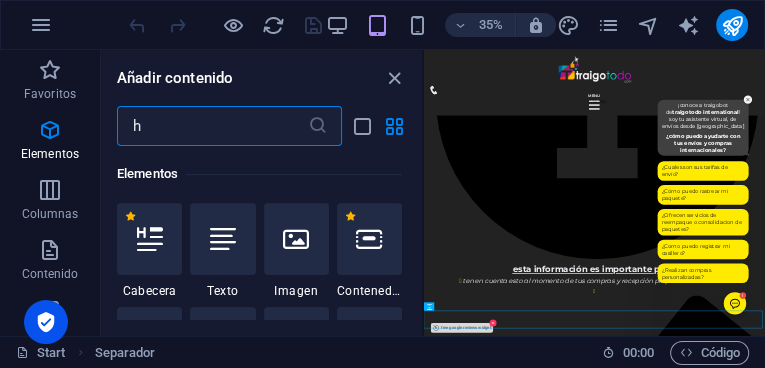 scroll, scrollTop: 0, scrollLeft: 0, axis: both 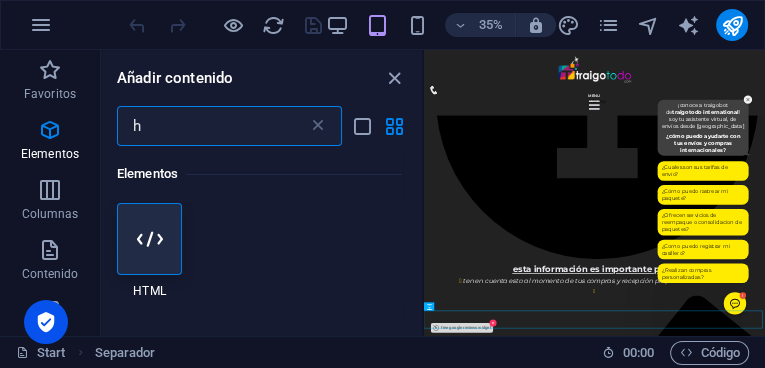 type on "h" 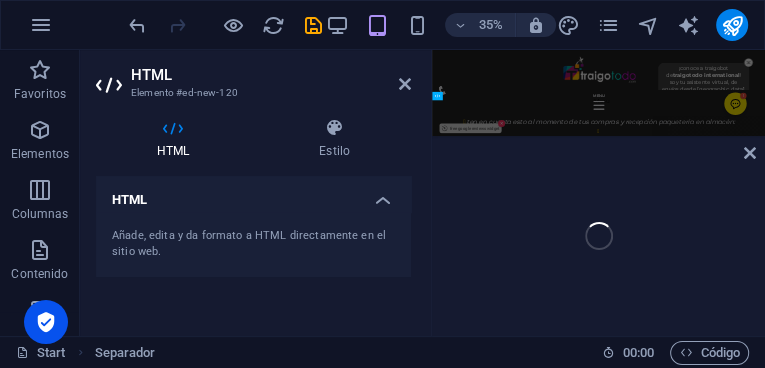 scroll, scrollTop: 9900, scrollLeft: 0, axis: vertical 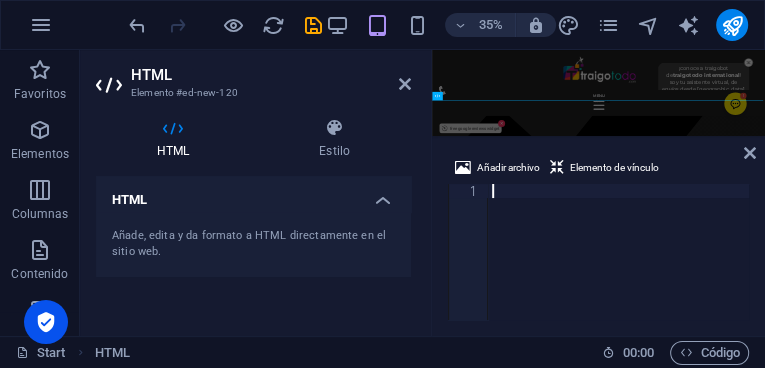 type on "<div class="elfsight-app-72642dce-d194-41b8-bda6-fd25b0bca805" data-elfsight-app-lazy></div>" 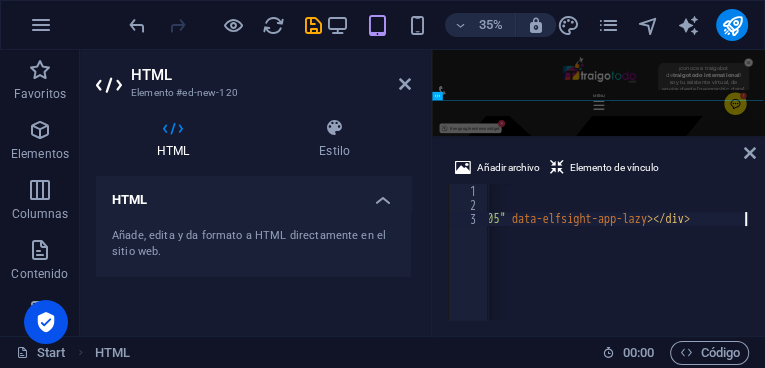 scroll, scrollTop: 0, scrollLeft: 366, axis: horizontal 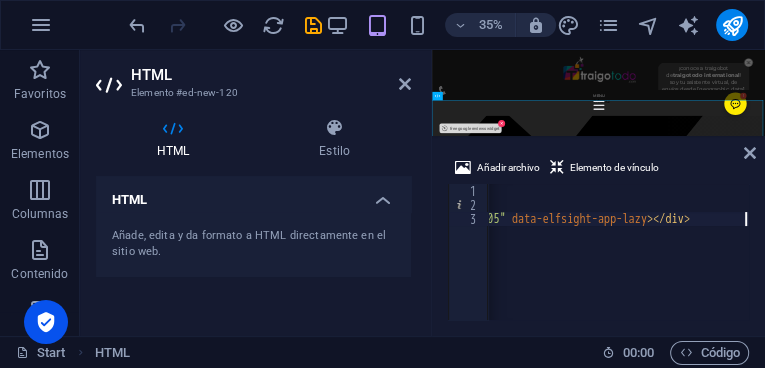 click on "HTML" at bounding box center (271, 75) 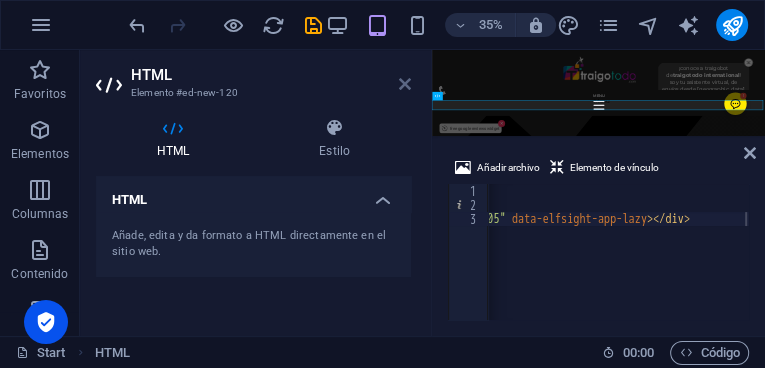 click at bounding box center [405, 84] 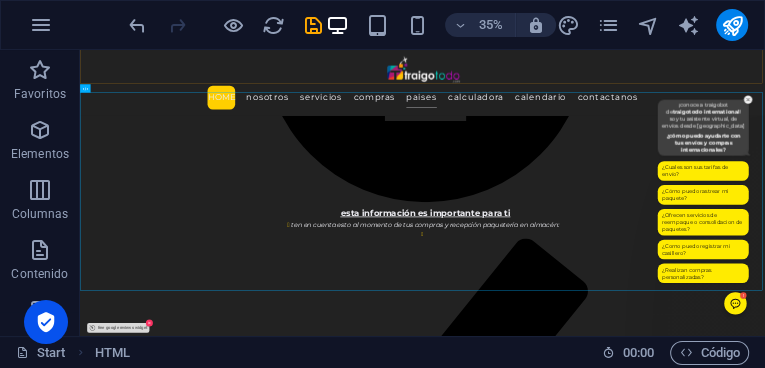 scroll, scrollTop: 11978, scrollLeft: 0, axis: vertical 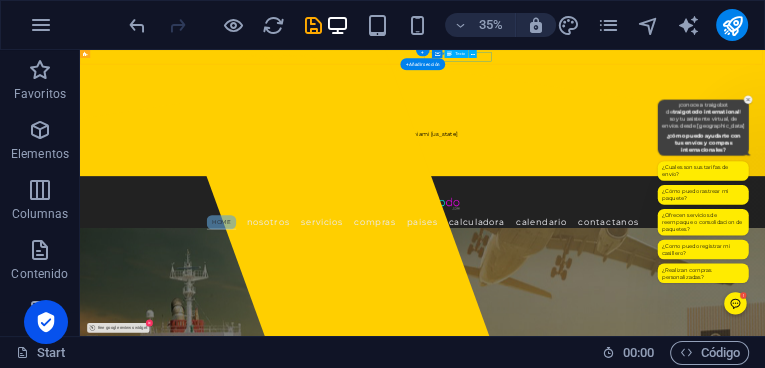 click on "[EMAIL_ADDRESS][DOMAIN_NAME]" at bounding box center (1054, 327) 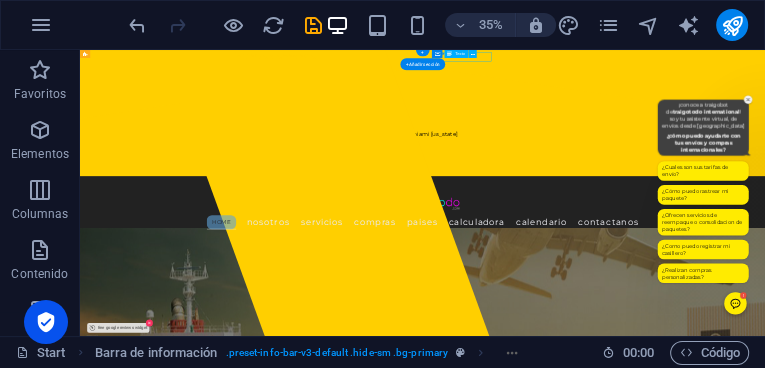 click on "[EMAIL_ADDRESS][DOMAIN_NAME]" at bounding box center (1054, 327) 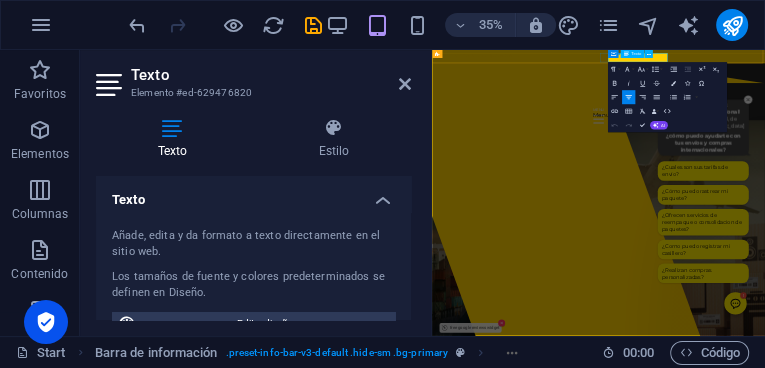 drag, startPoint x: 1093, startPoint y: 72, endPoint x: 956, endPoint y: 80, distance: 137.23338 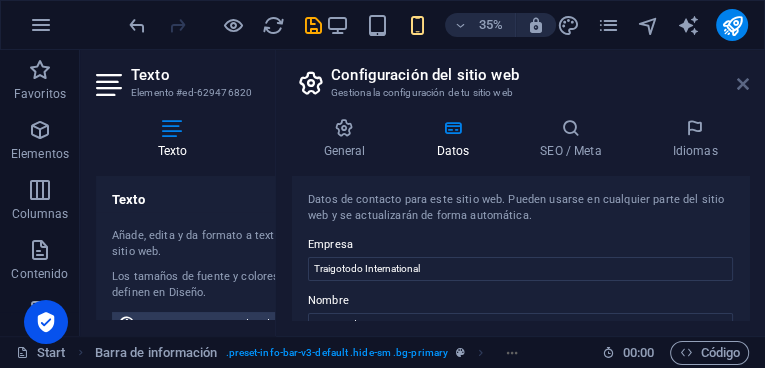 click at bounding box center (743, 84) 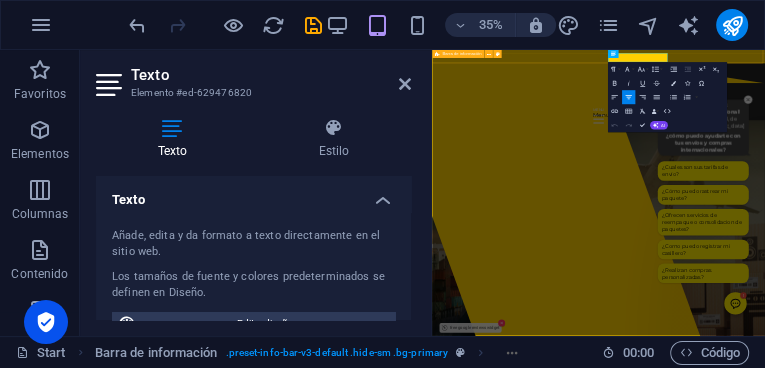 drag, startPoint x: 1100, startPoint y: 65, endPoint x: 927, endPoint y: 49, distance: 173.73831 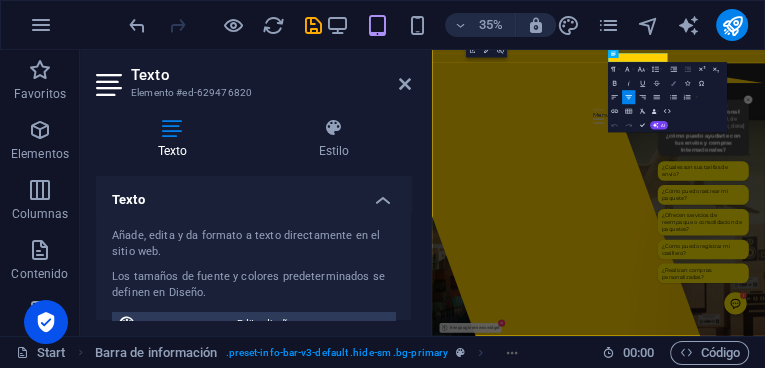 click on "Colors" at bounding box center (673, 84) 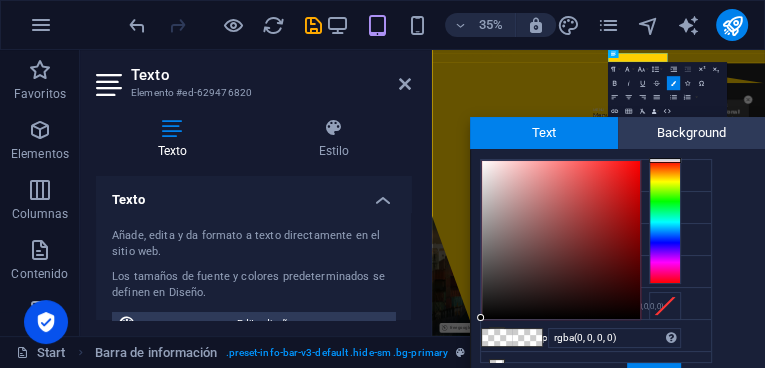 type on "#0a0a0a" 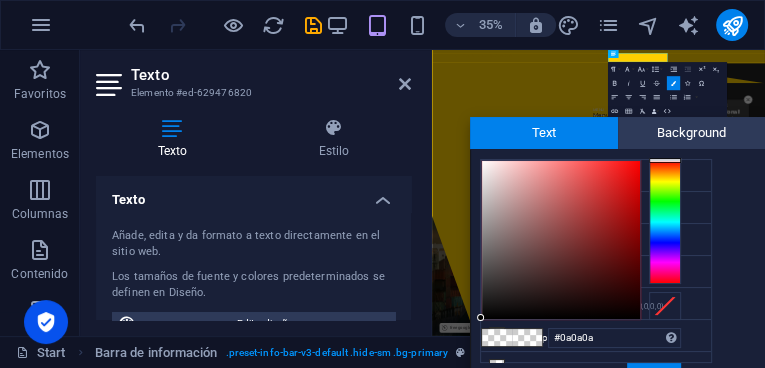 click at bounding box center (561, 240) 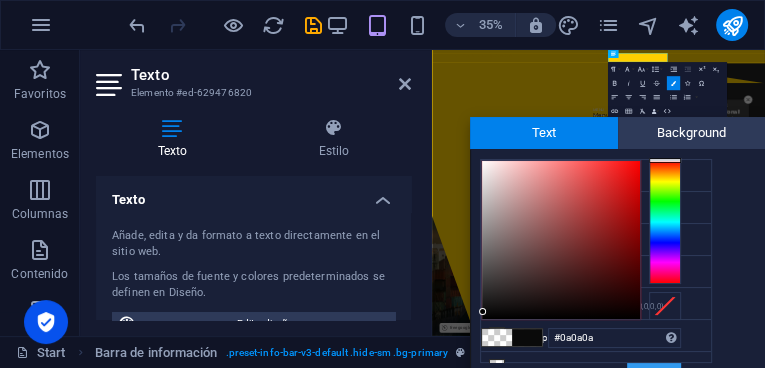 click on "Aplicar" at bounding box center (654, 375) 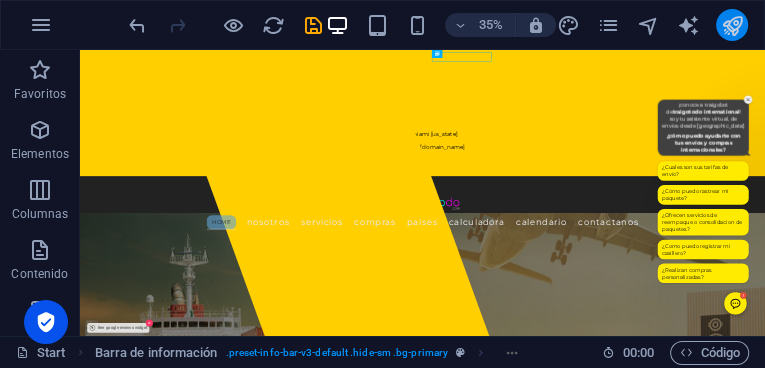 click at bounding box center (732, 25) 